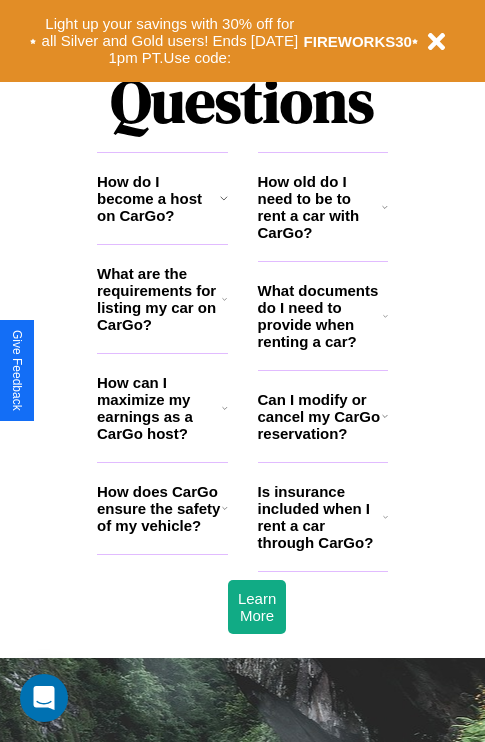 scroll, scrollTop: 2423, scrollLeft: 0, axis: vertical 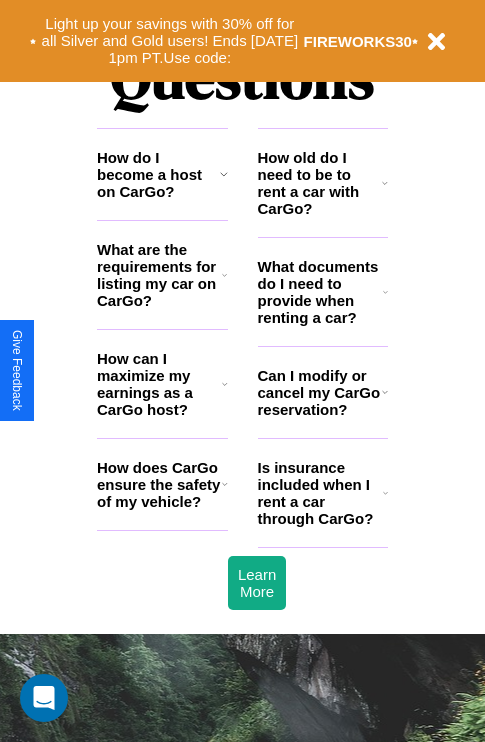 click 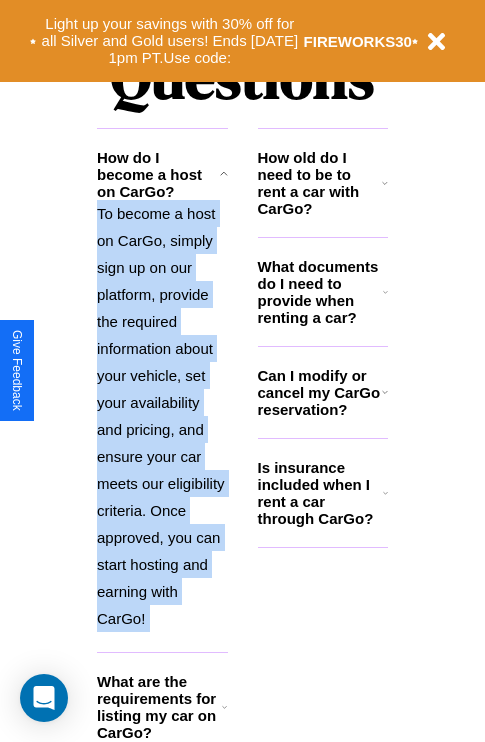 scroll, scrollTop: 2584, scrollLeft: 0, axis: vertical 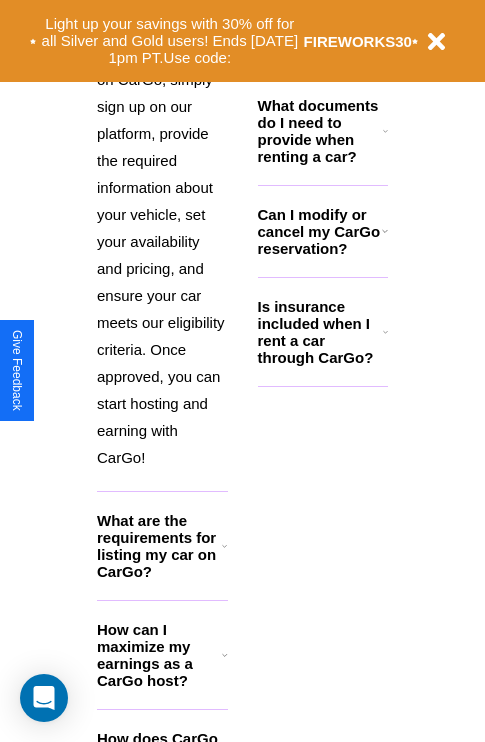 click on "How can I maximize my earnings as a CarGo host?" at bounding box center (159, 655) 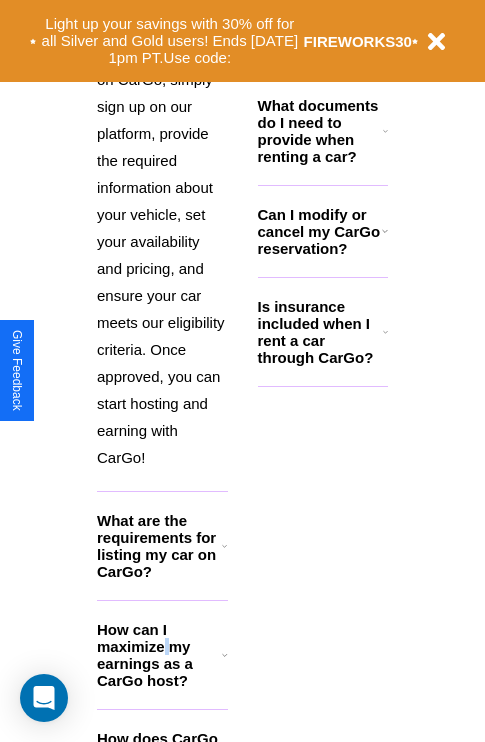 scroll, scrollTop: 2677, scrollLeft: 0, axis: vertical 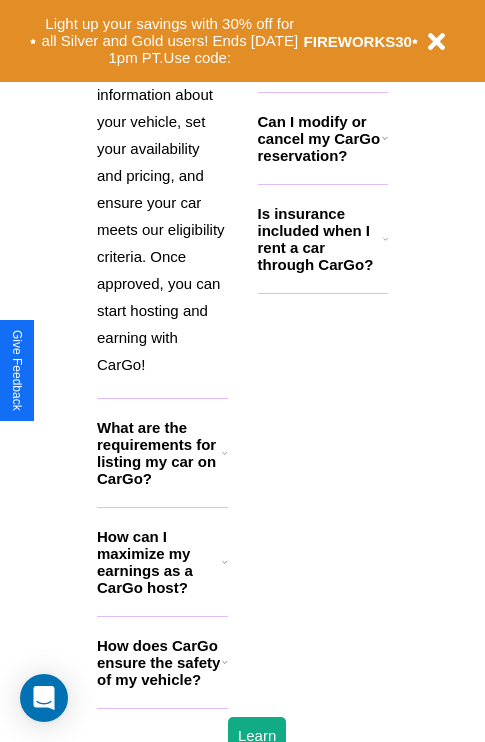 click on "How does CarGo ensure the safety of my vehicle?" at bounding box center [159, 662] 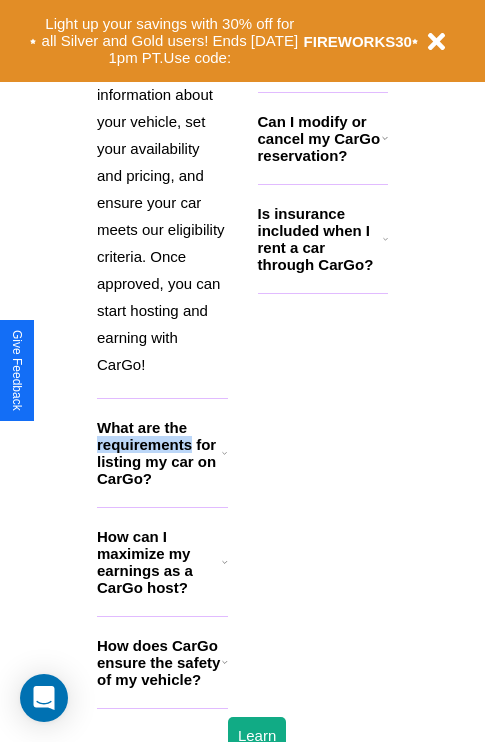scroll, scrollTop: 1896, scrollLeft: 0, axis: vertical 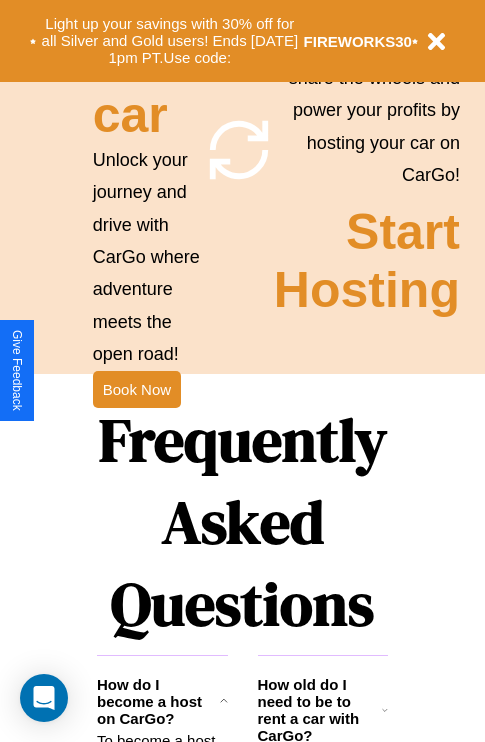 click 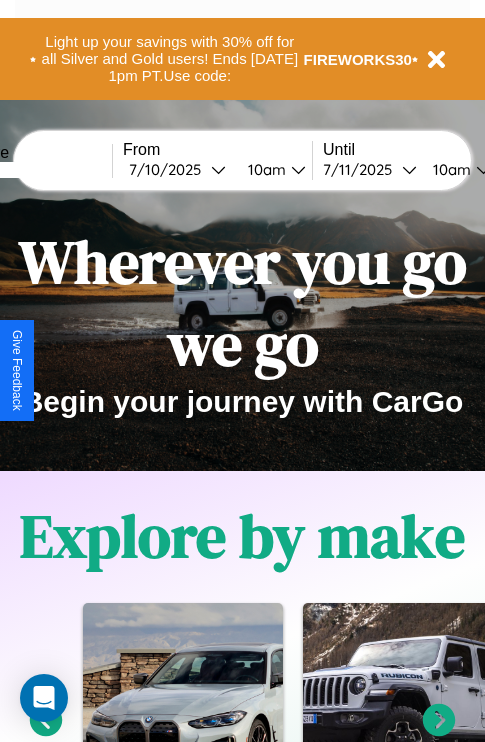 scroll, scrollTop: 0, scrollLeft: 0, axis: both 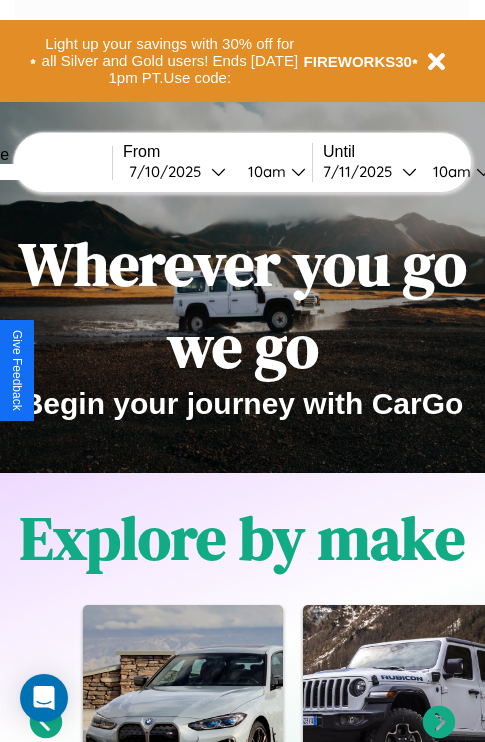 click at bounding box center [37, 172] 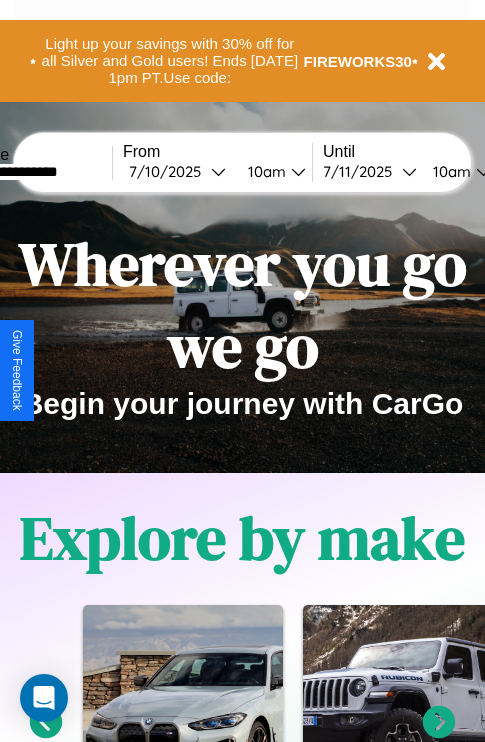 type on "**********" 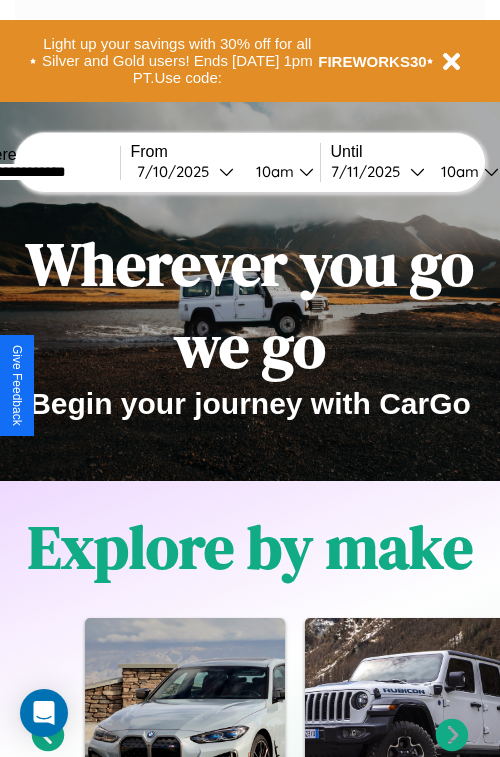 select on "*" 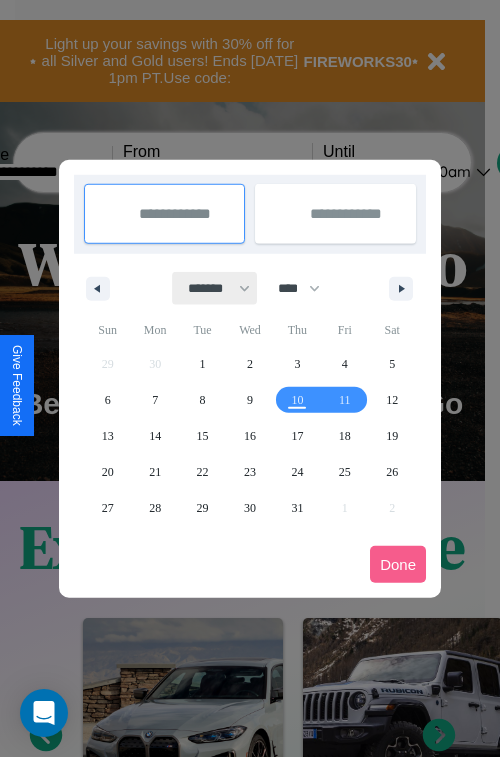 click on "******* ******** ***** ***** *** **** **** ****** ********* ******* ******** ********" at bounding box center [215, 288] 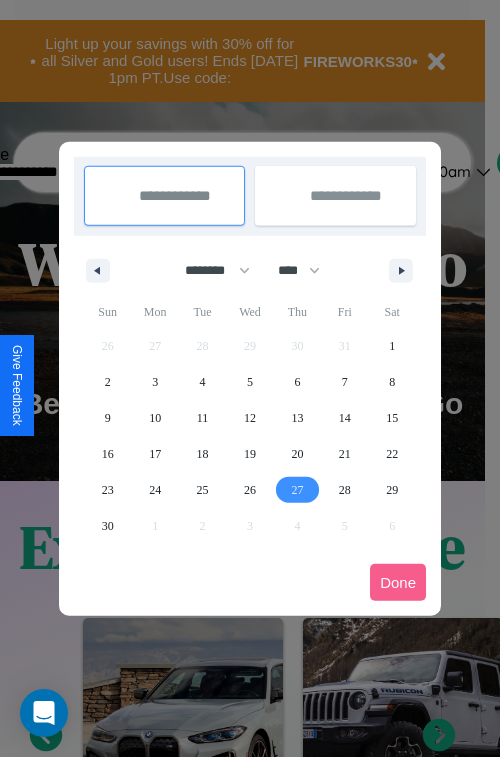 click on "27" at bounding box center (297, 490) 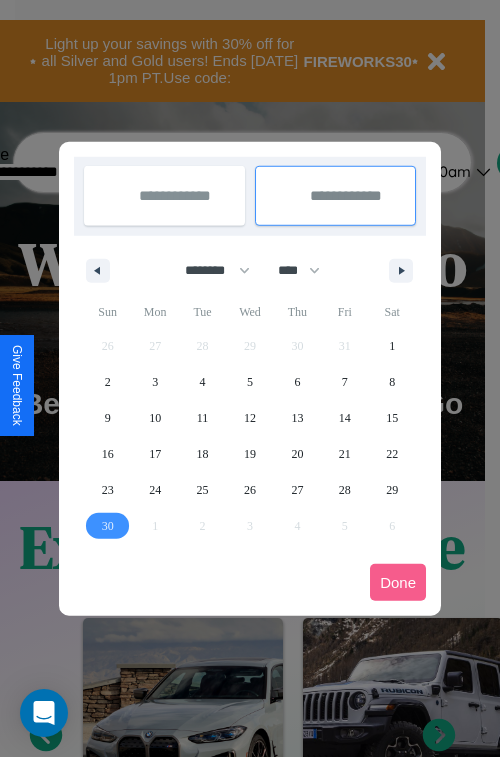 click on "30" at bounding box center (108, 526) 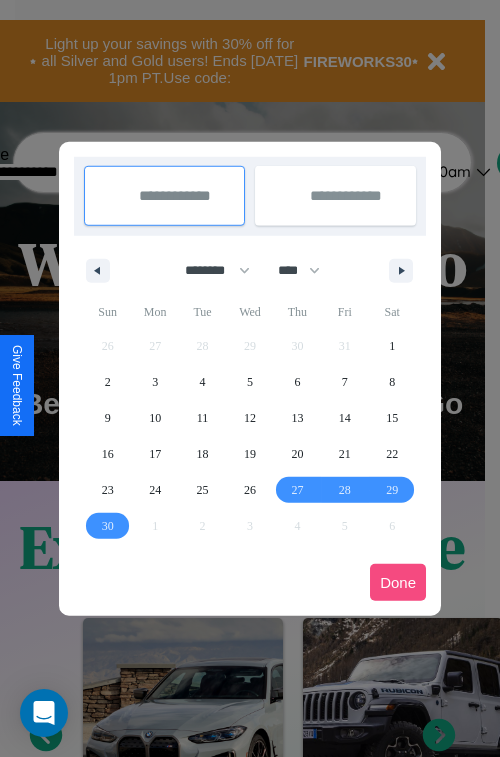 click on "Done" at bounding box center [398, 582] 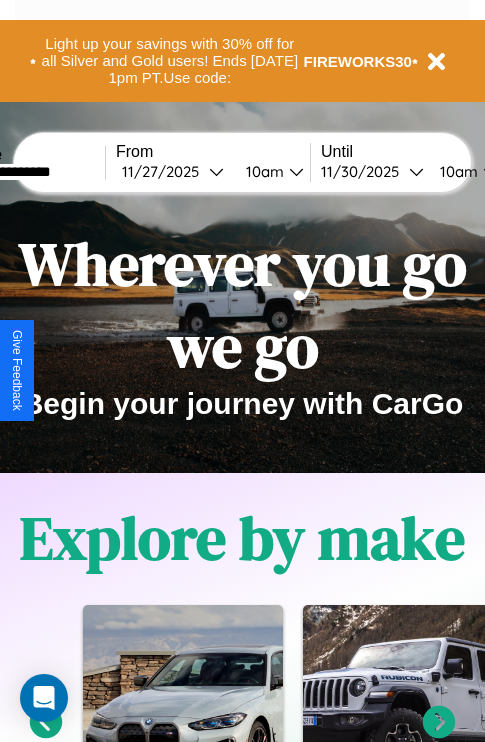scroll, scrollTop: 0, scrollLeft: 80, axis: horizontal 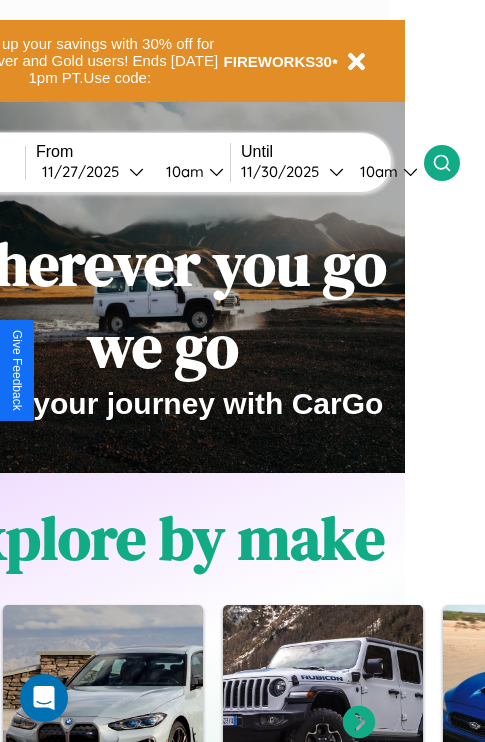 click 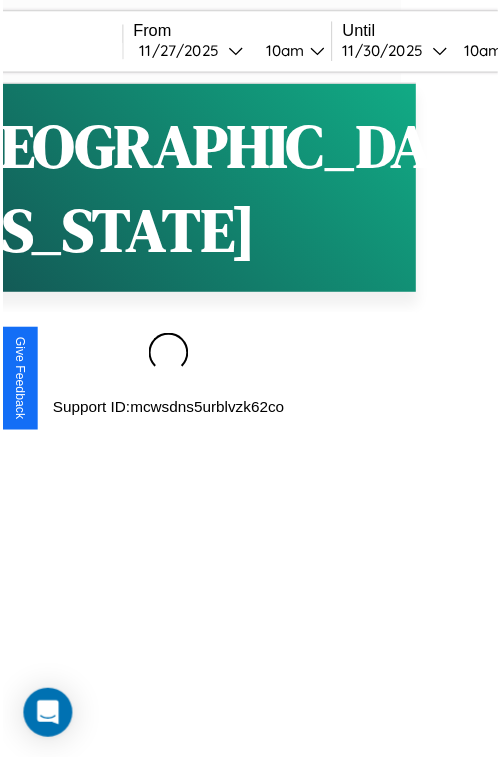 scroll, scrollTop: 0, scrollLeft: 0, axis: both 